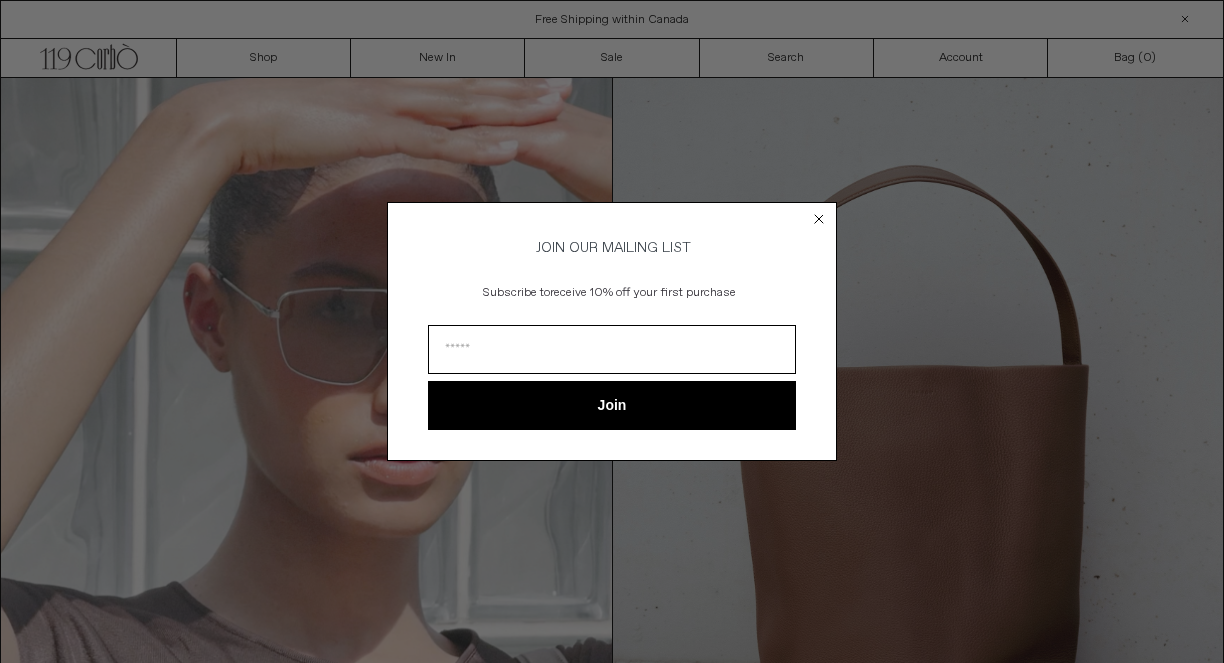 scroll, scrollTop: 0, scrollLeft: 0, axis: both 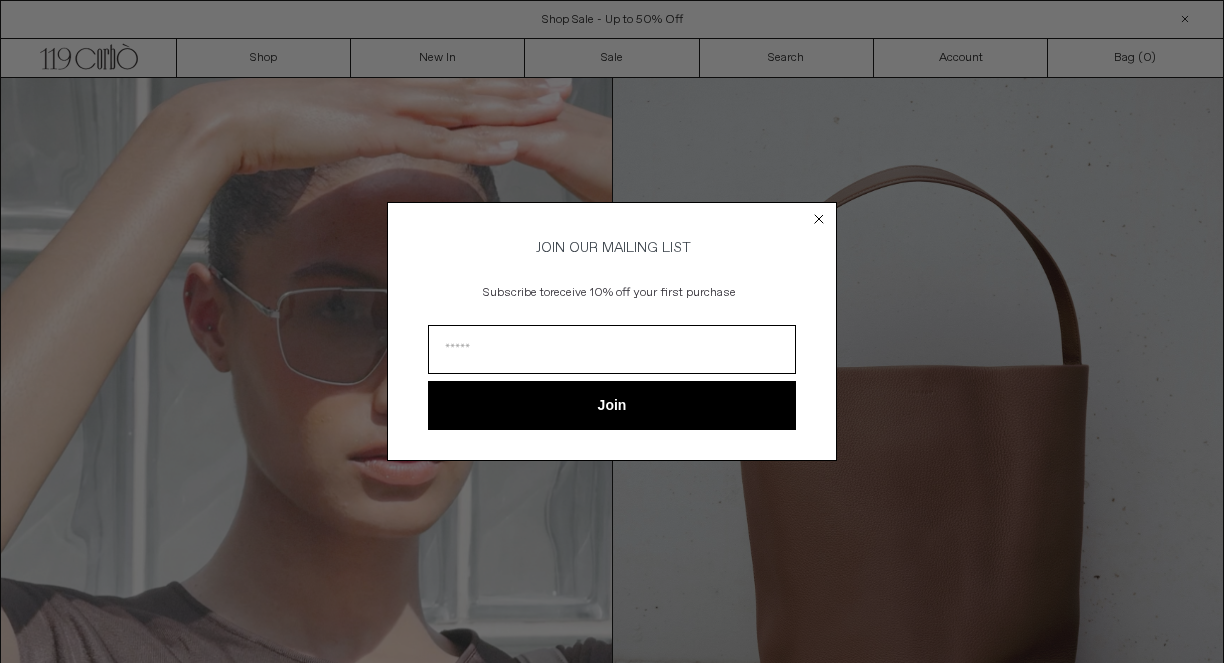 click 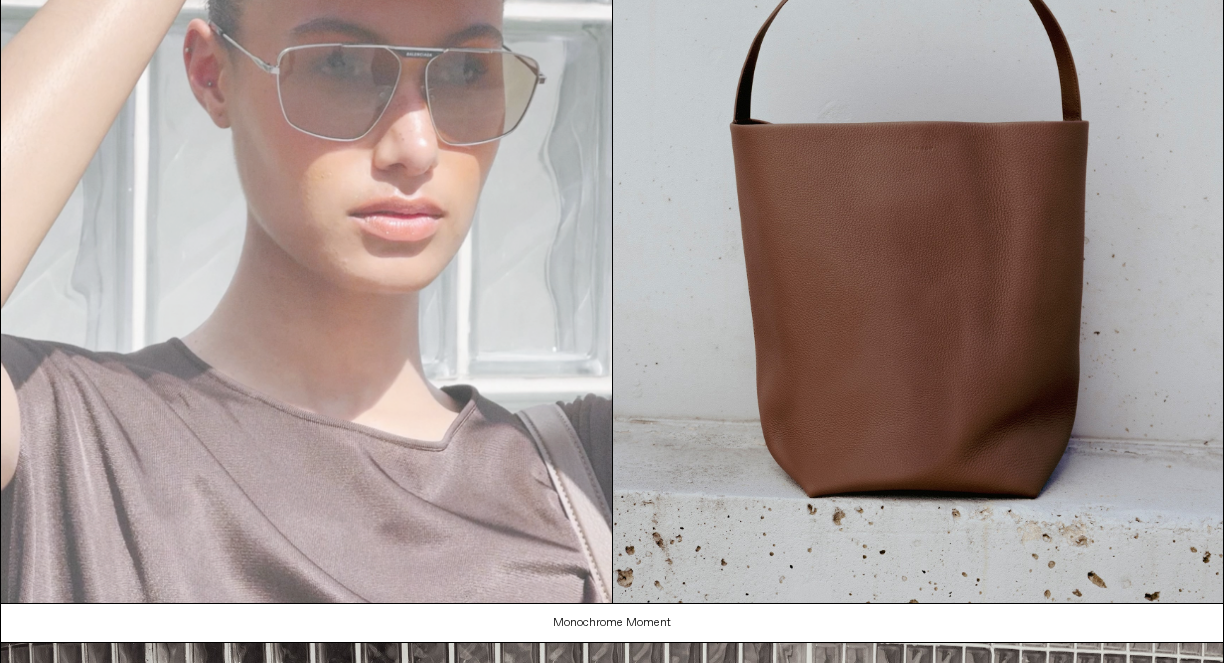 scroll, scrollTop: 0, scrollLeft: 0, axis: both 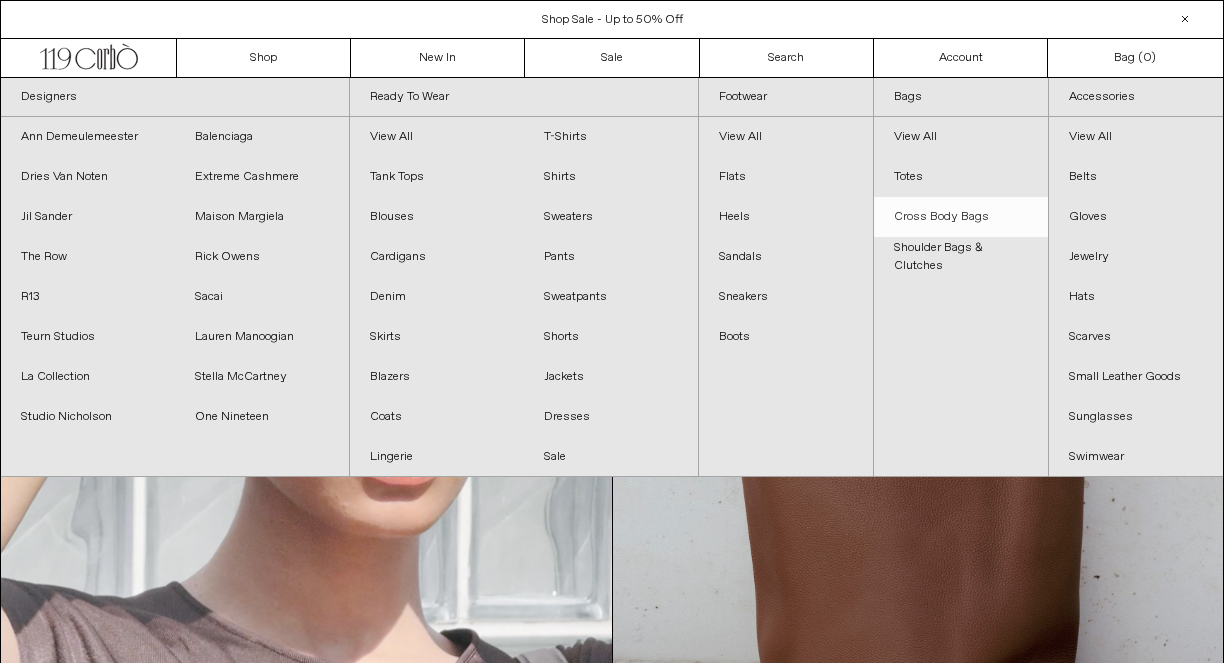 click on "Cross Body Bags" at bounding box center [961, 217] 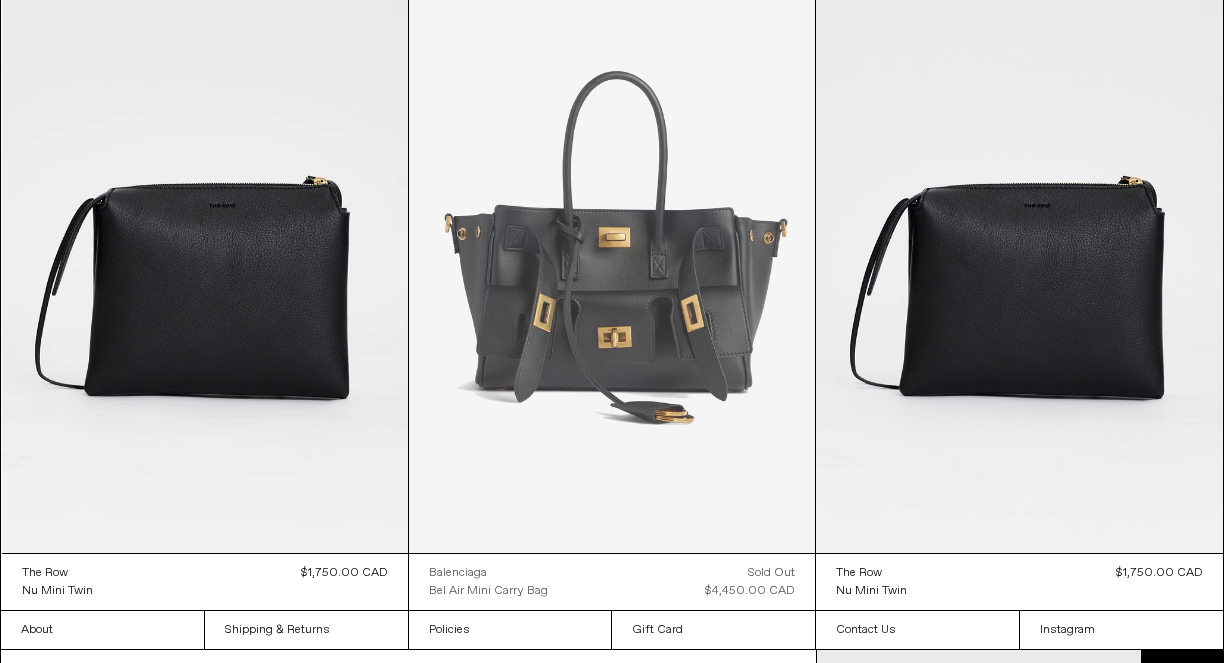 scroll, scrollTop: 886, scrollLeft: 0, axis: vertical 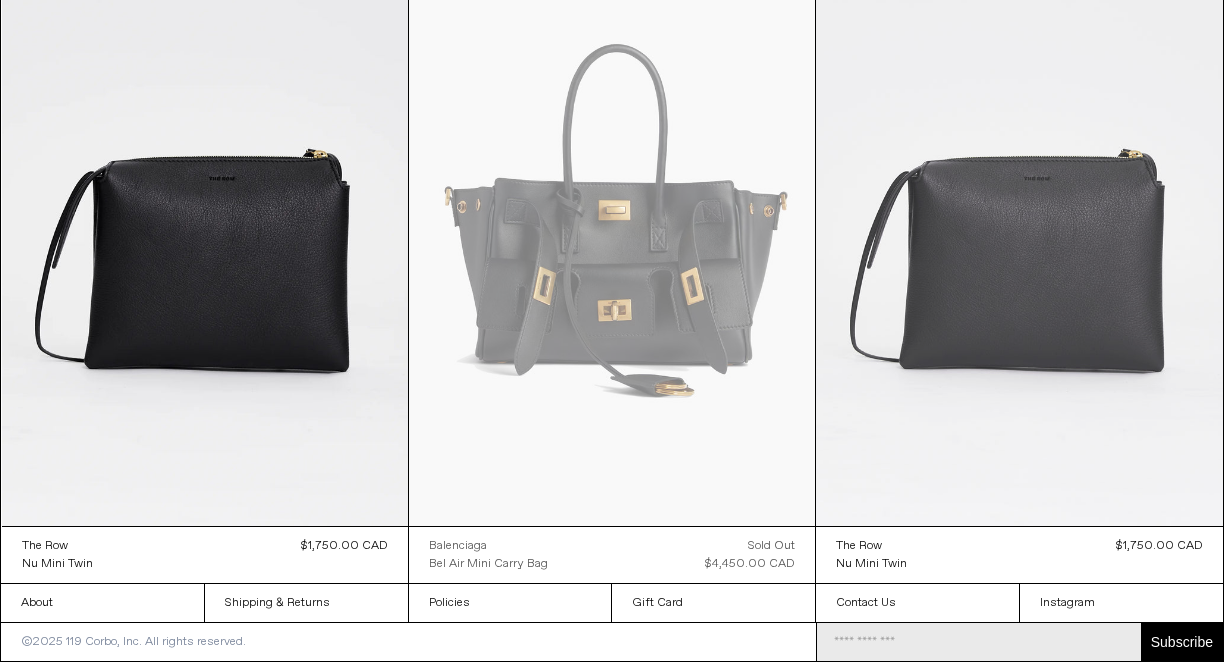 click at bounding box center [1019, 222] 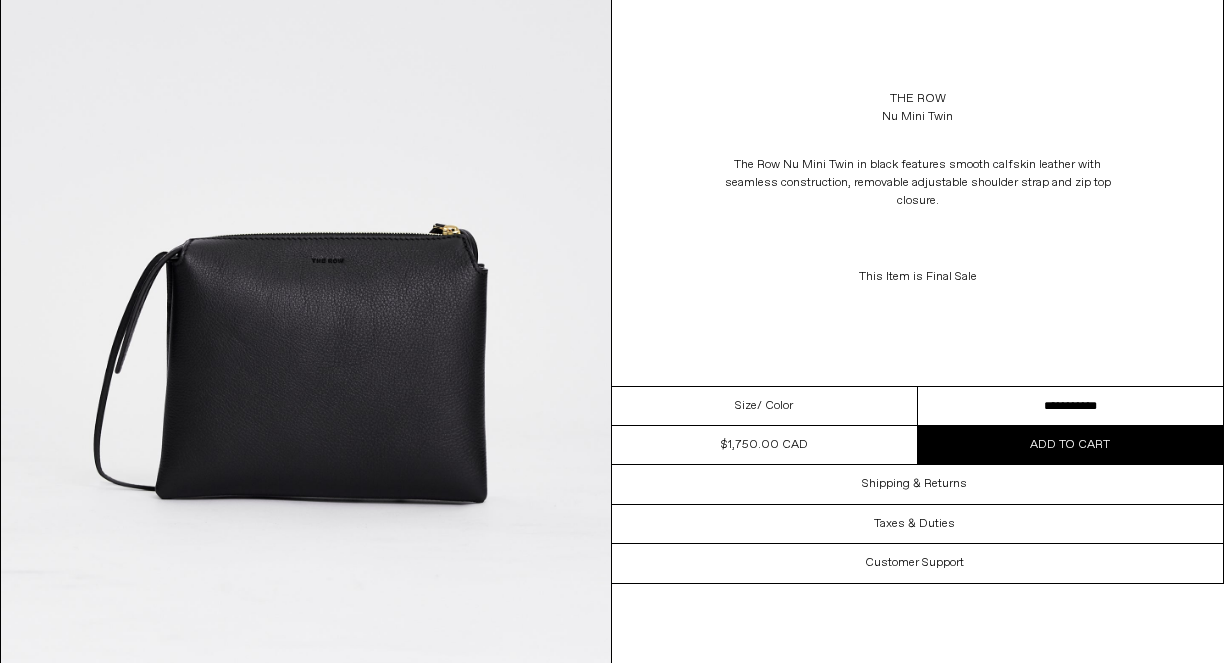 scroll, scrollTop: 184, scrollLeft: 0, axis: vertical 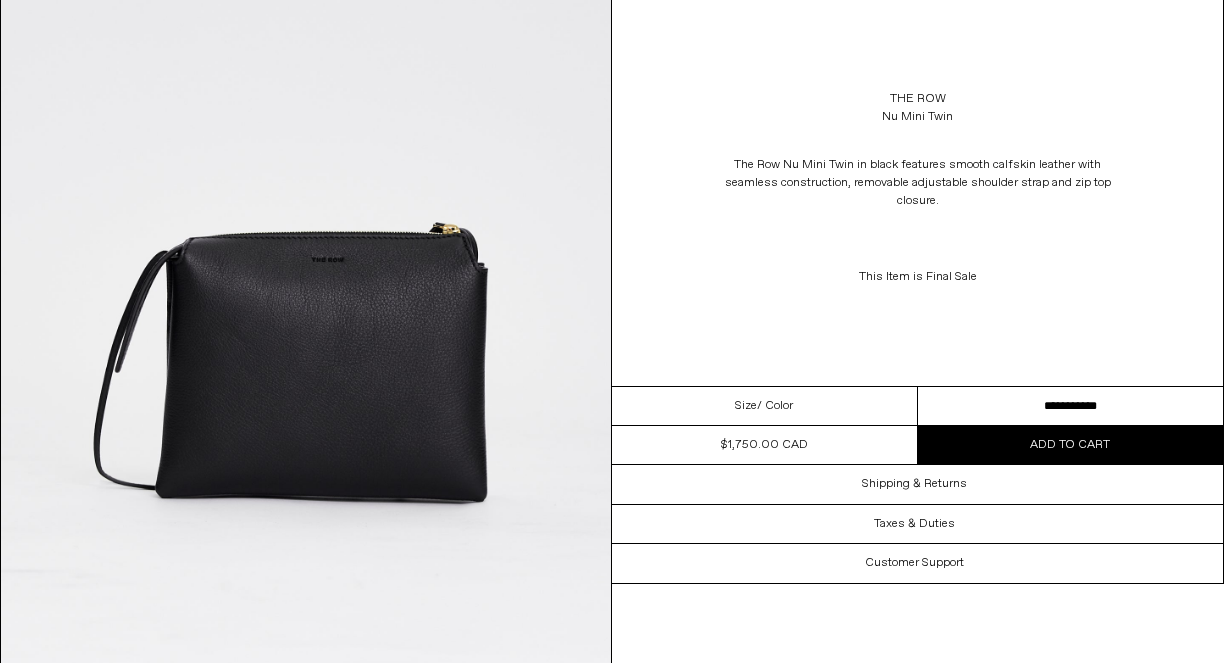 click on "/ Color" at bounding box center (775, 406) 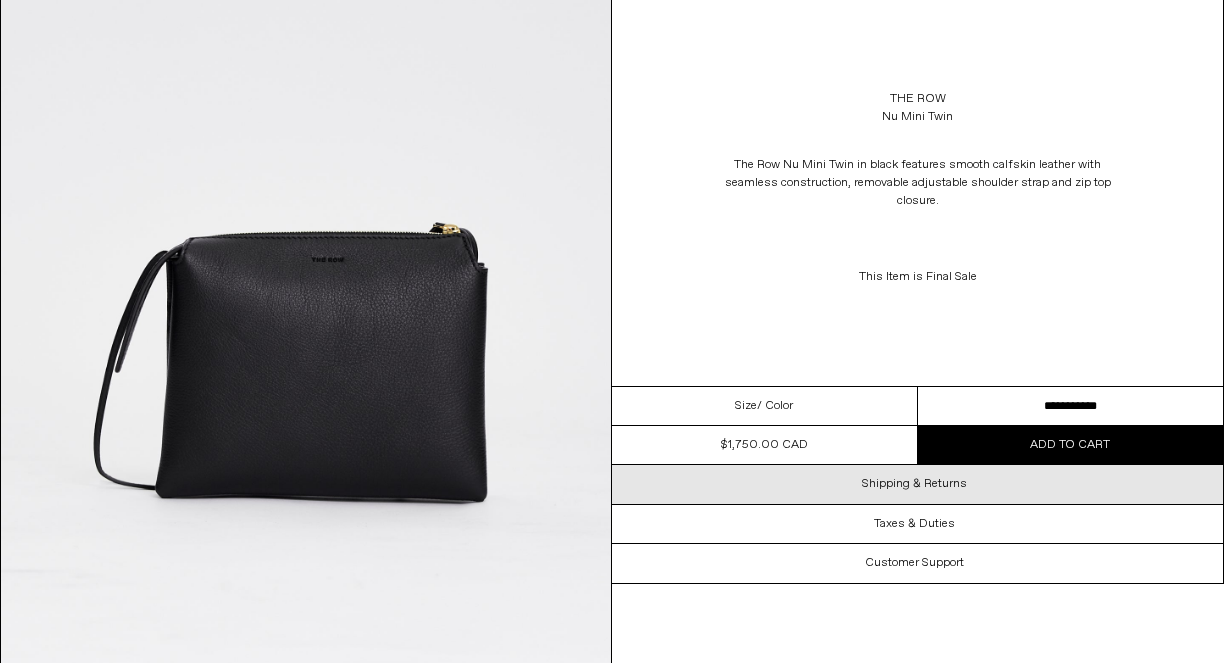 click on "Shipping & Returns" at bounding box center [914, 484] 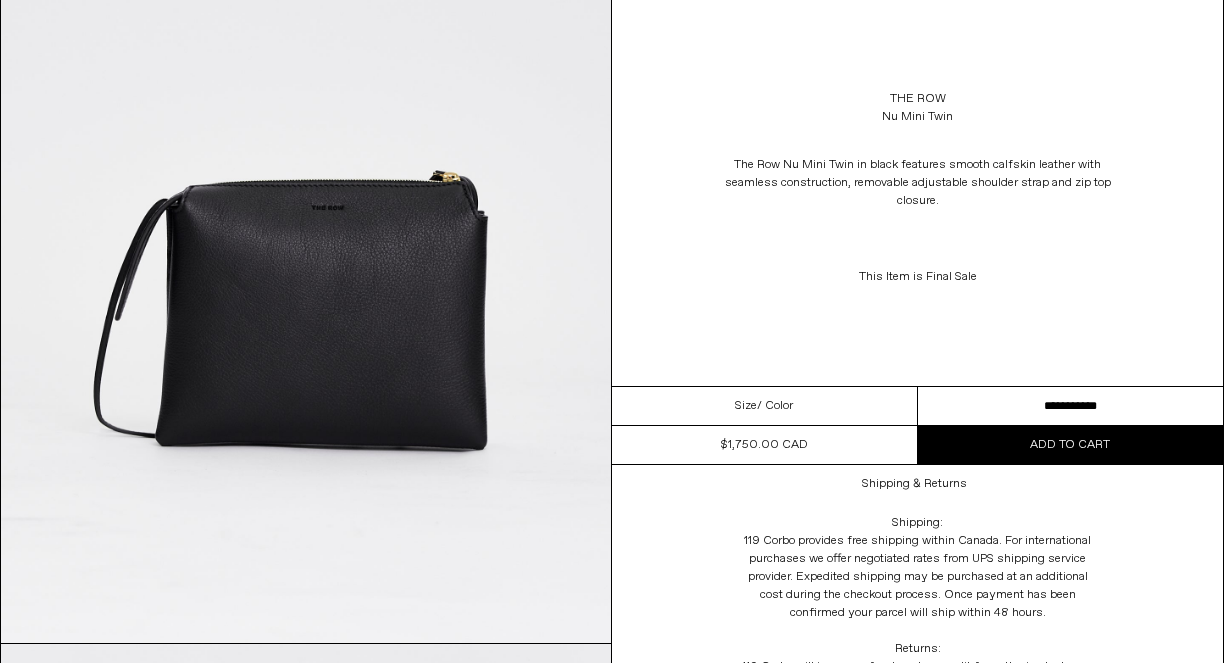 scroll, scrollTop: 0, scrollLeft: 0, axis: both 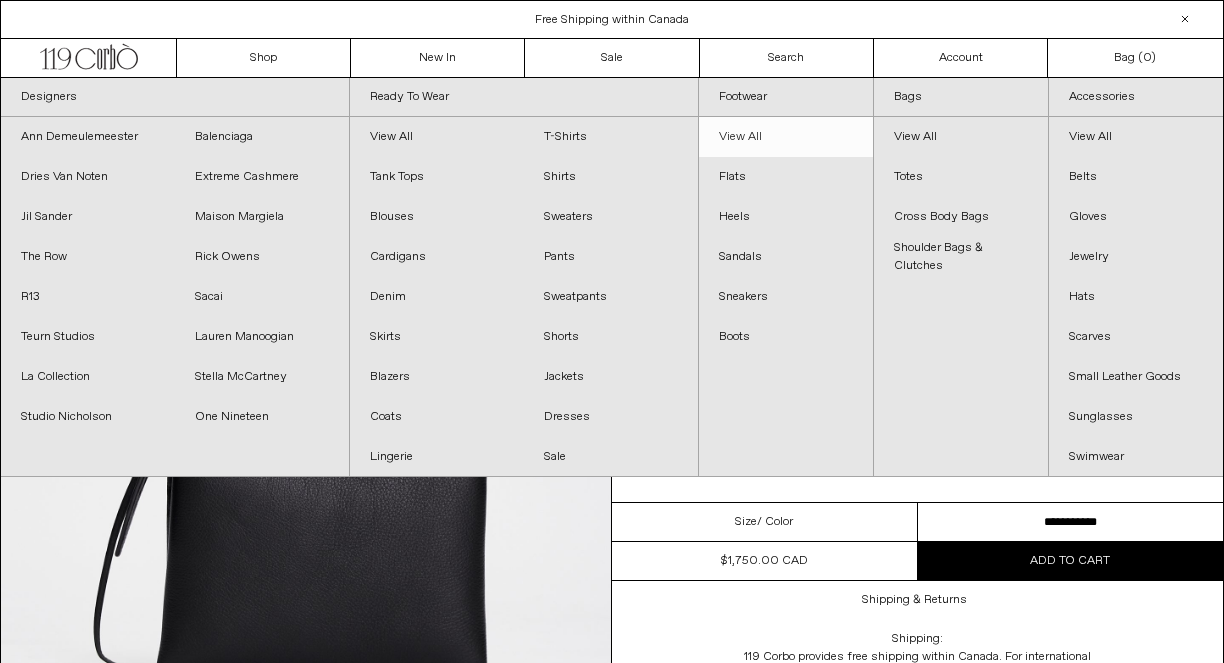 click on "View All" at bounding box center (786, 137) 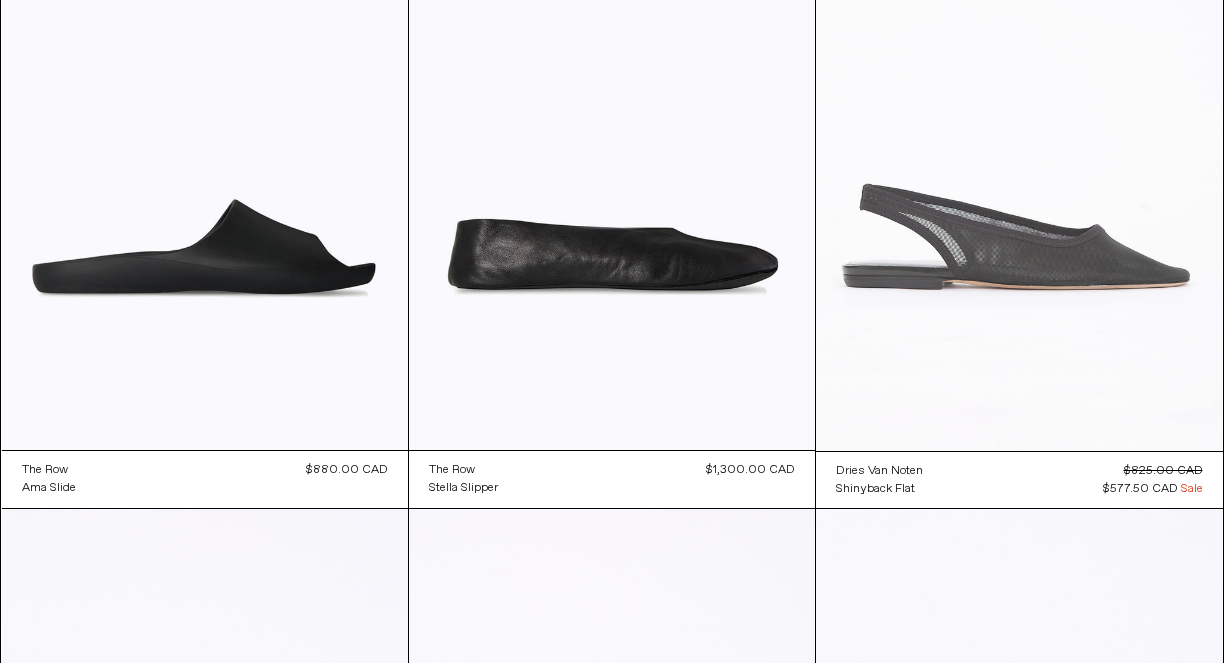 scroll, scrollTop: 282, scrollLeft: 0, axis: vertical 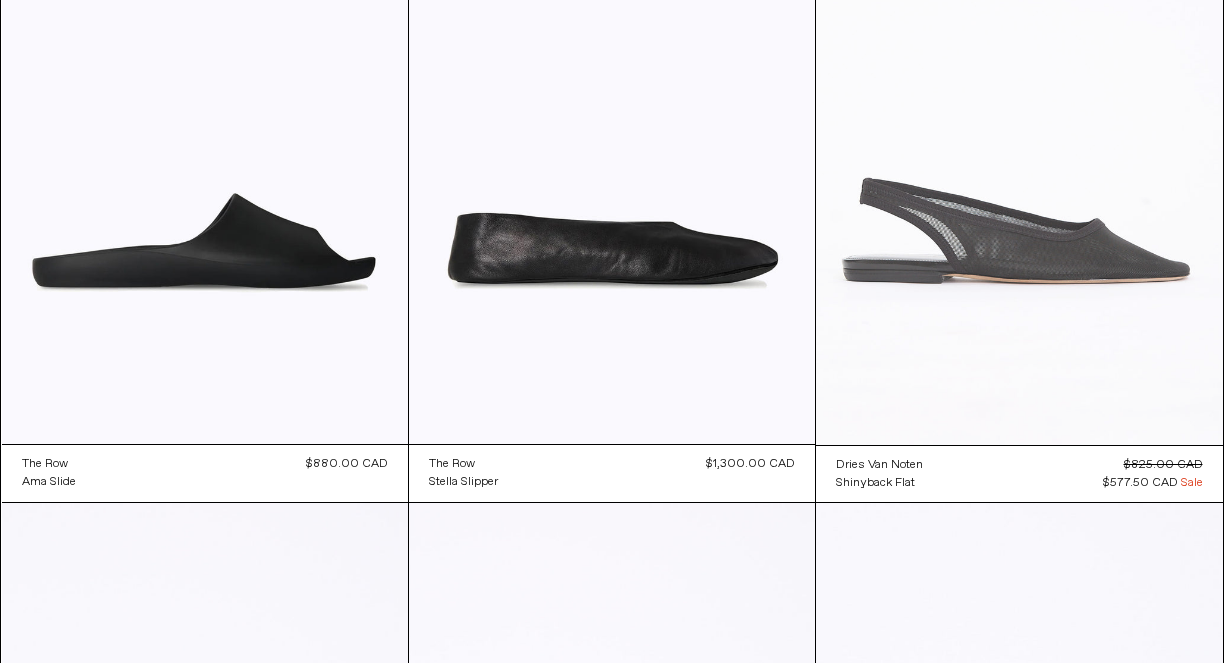 click at bounding box center [1019, 140] 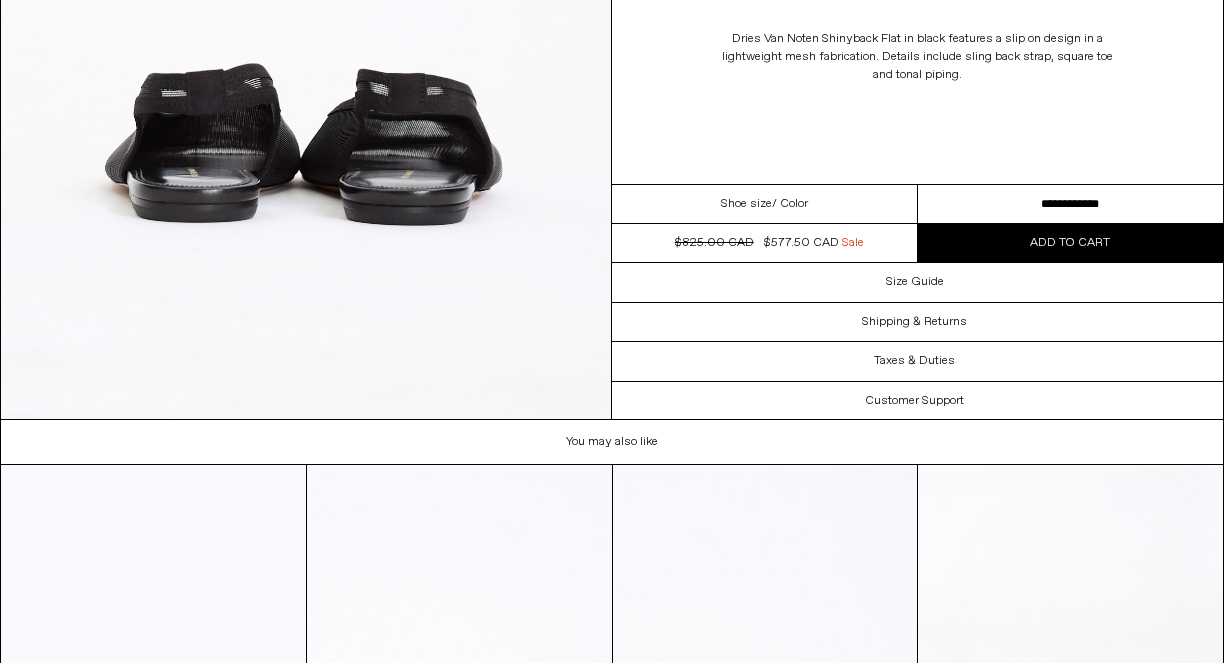 scroll, scrollTop: 3498, scrollLeft: 0, axis: vertical 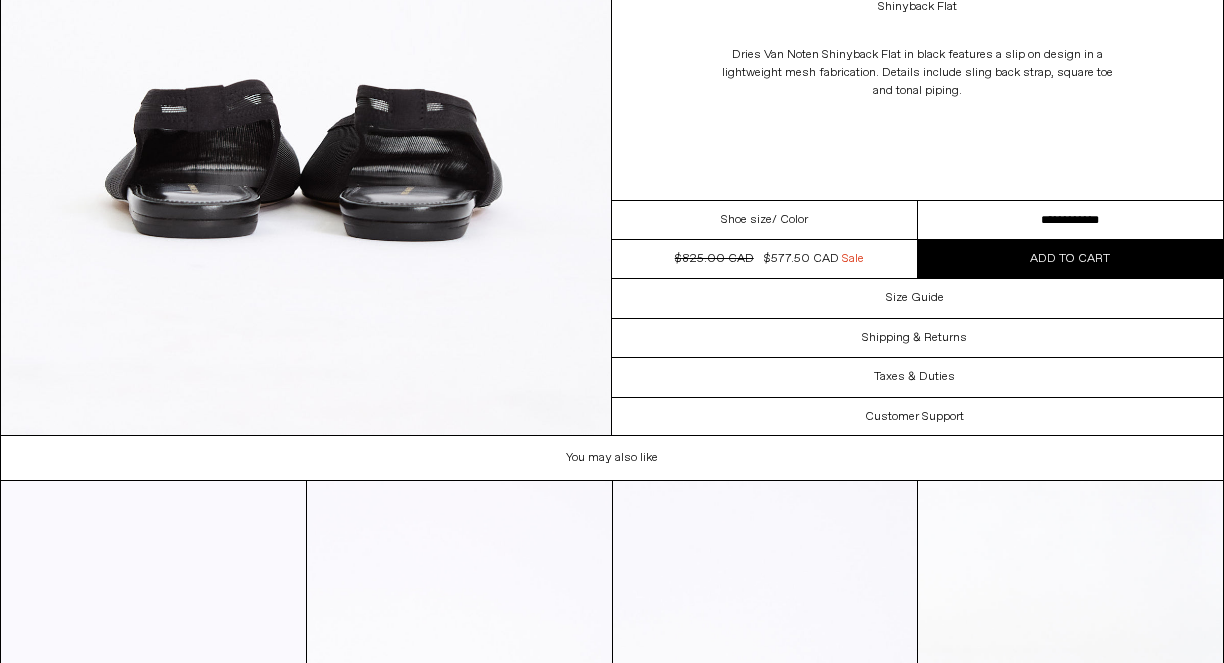 click on "Shoe size
/ Color" at bounding box center [765, 220] 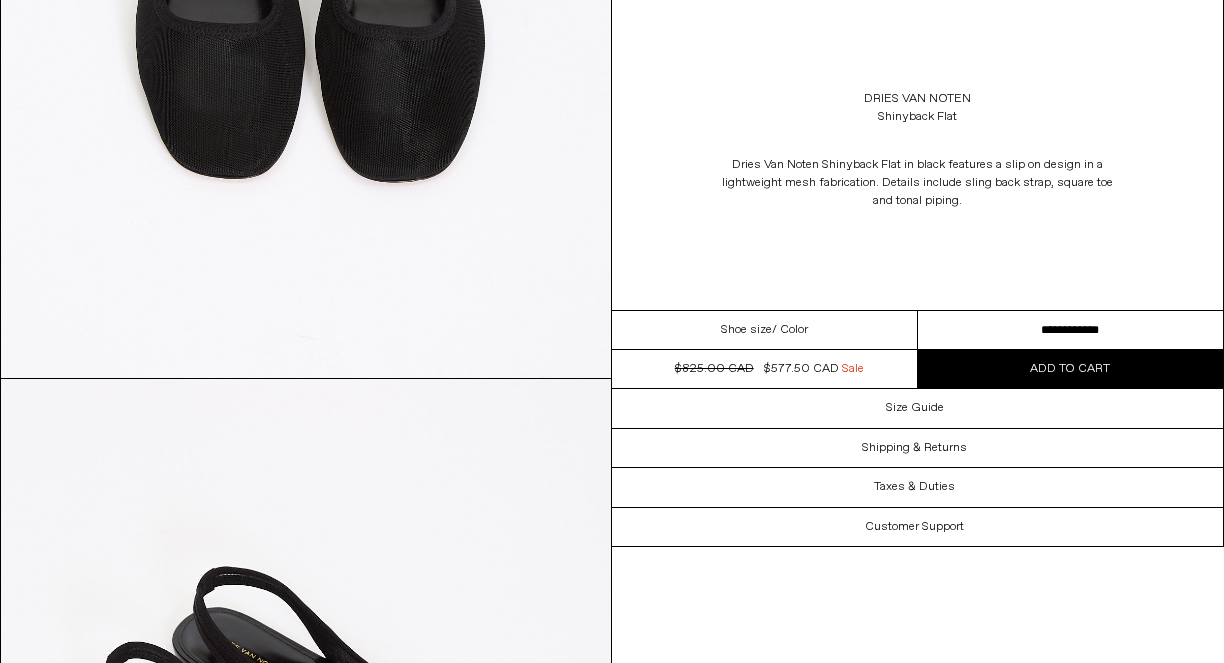 scroll, scrollTop: 2000, scrollLeft: 0, axis: vertical 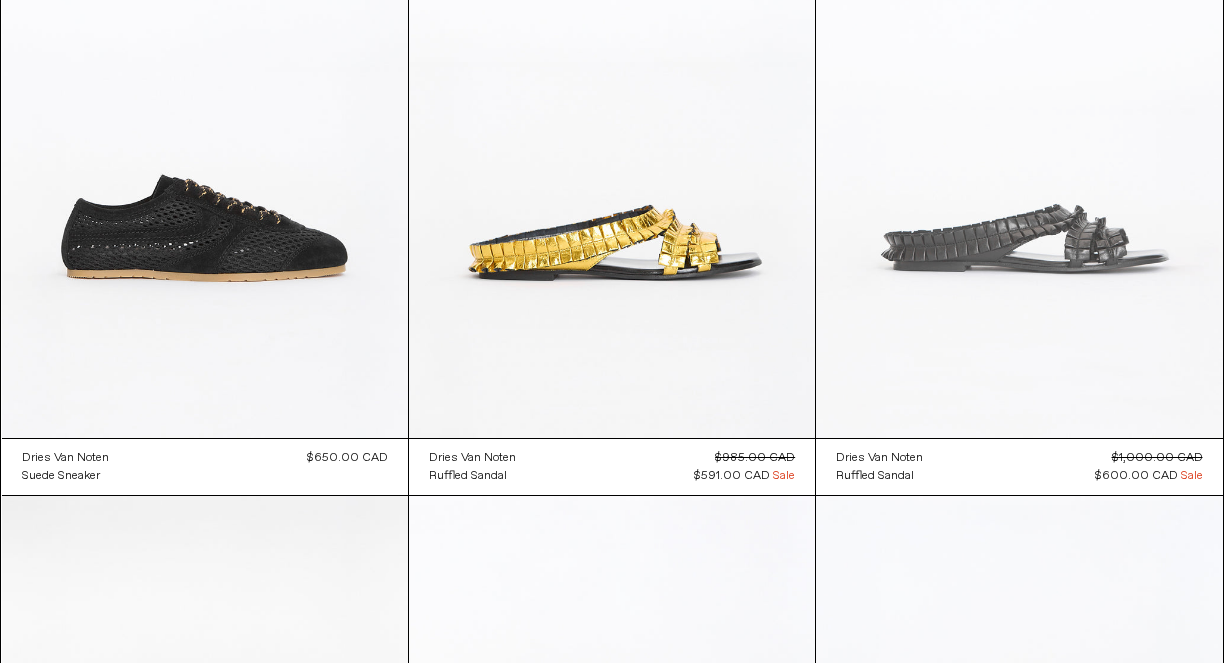 click at bounding box center [1019, 134] 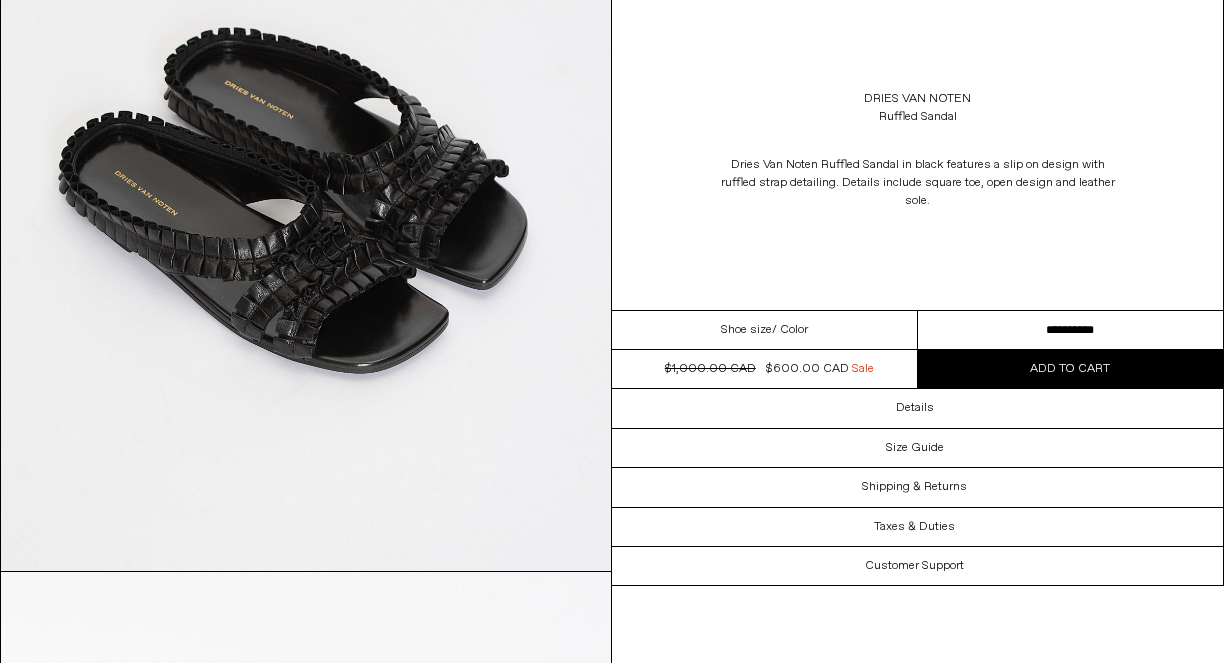 scroll, scrollTop: 1833, scrollLeft: 0, axis: vertical 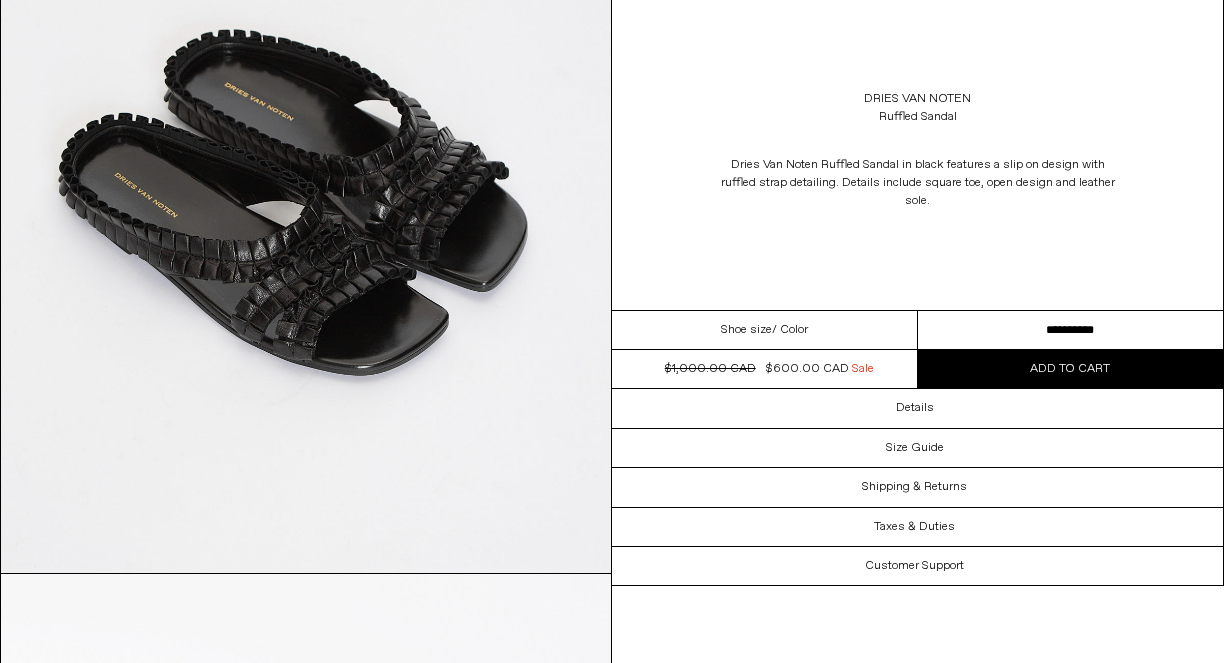 click on "/ Color" at bounding box center [790, 330] 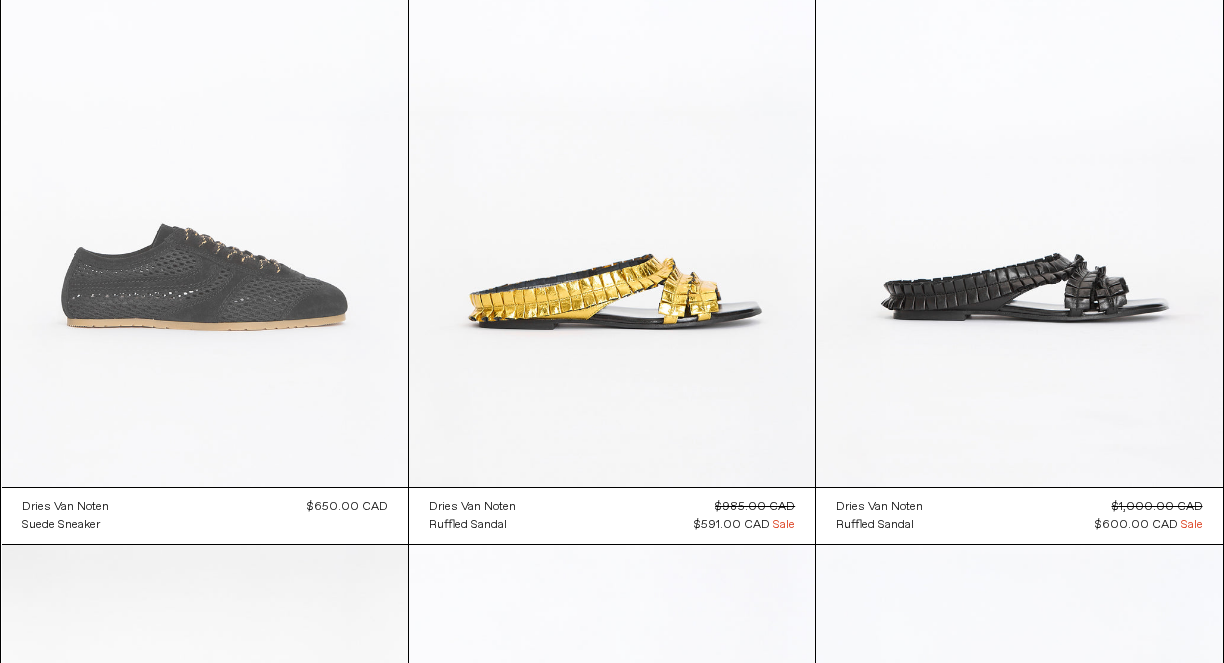 scroll, scrollTop: 3579, scrollLeft: 0, axis: vertical 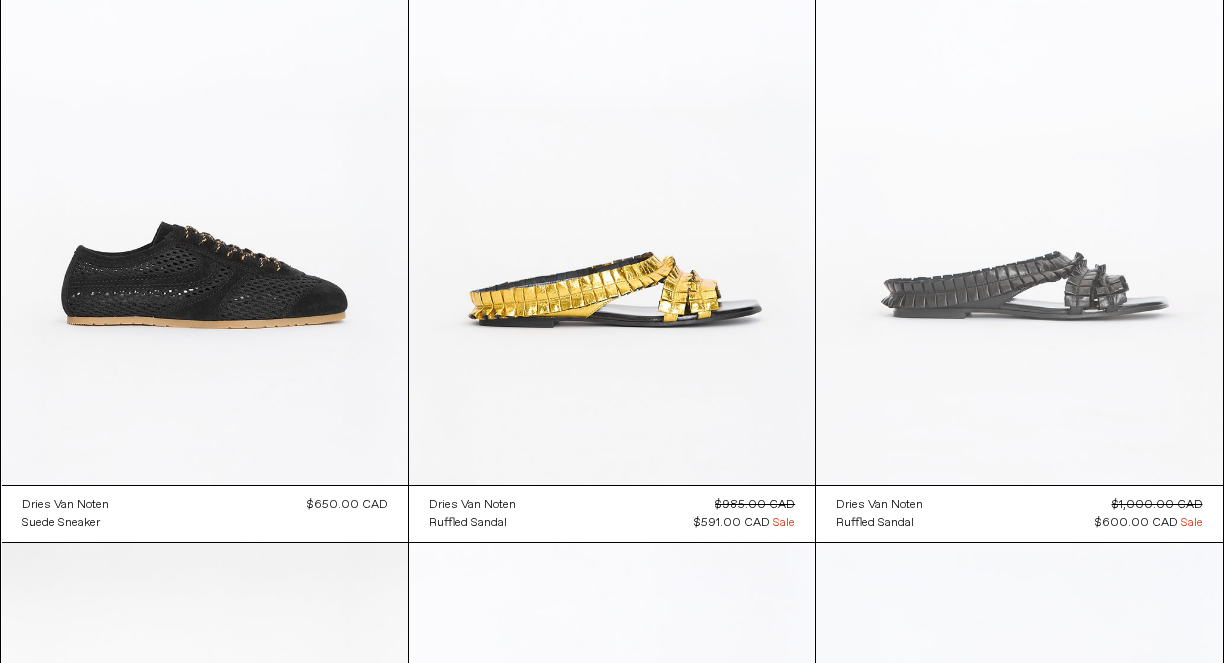 click at bounding box center [1019, 181] 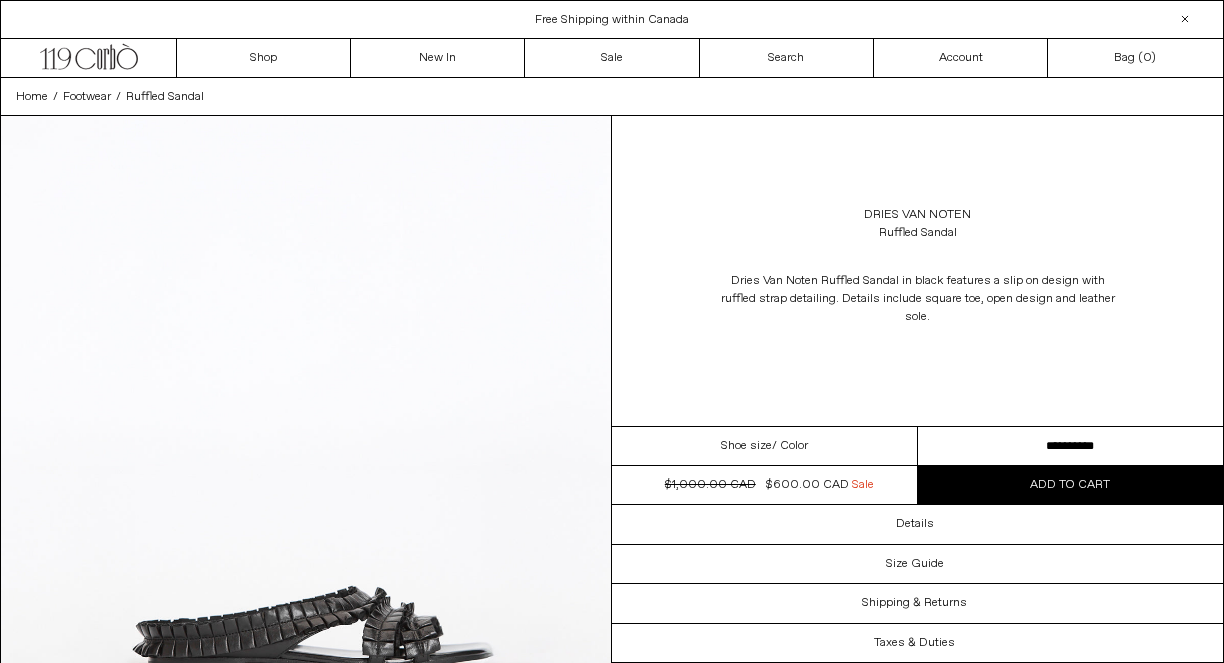 scroll, scrollTop: 0, scrollLeft: 0, axis: both 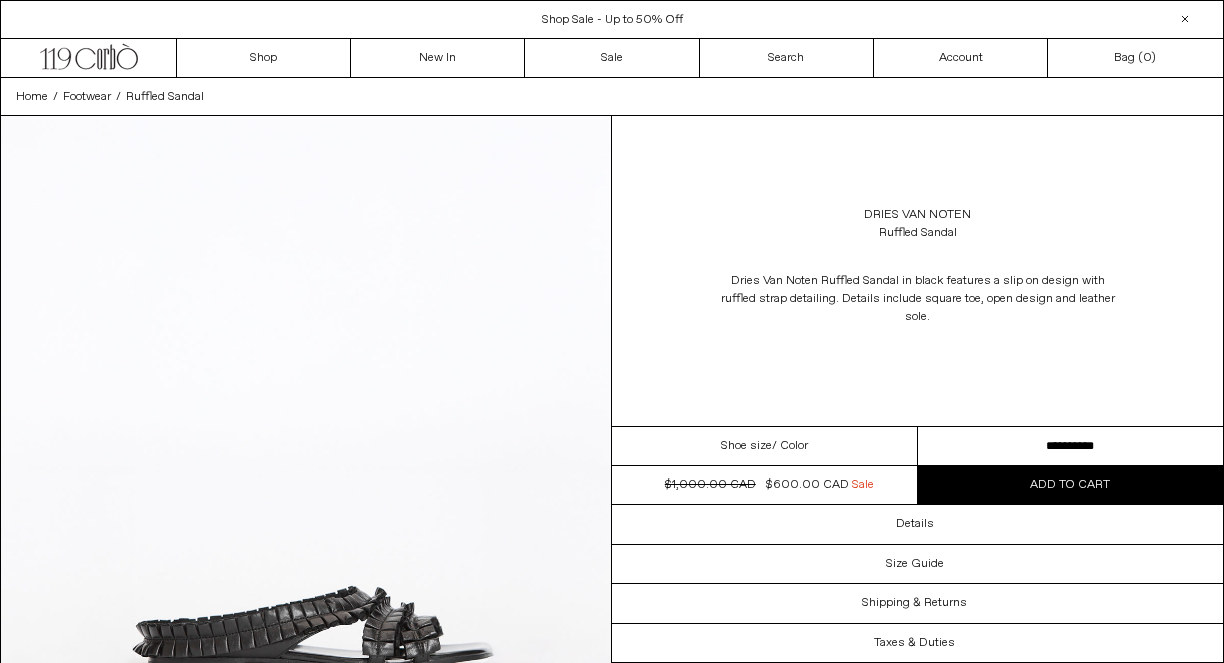 click on "Shoe size
/ Color" at bounding box center (765, 446) 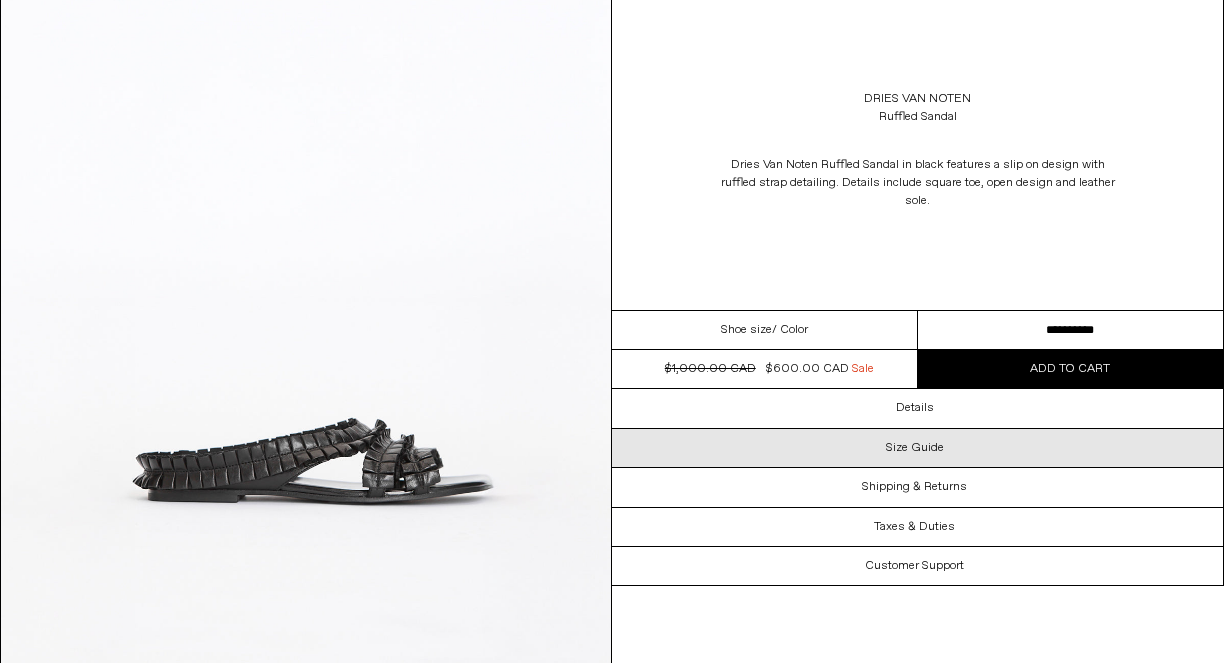 scroll, scrollTop: 0, scrollLeft: 0, axis: both 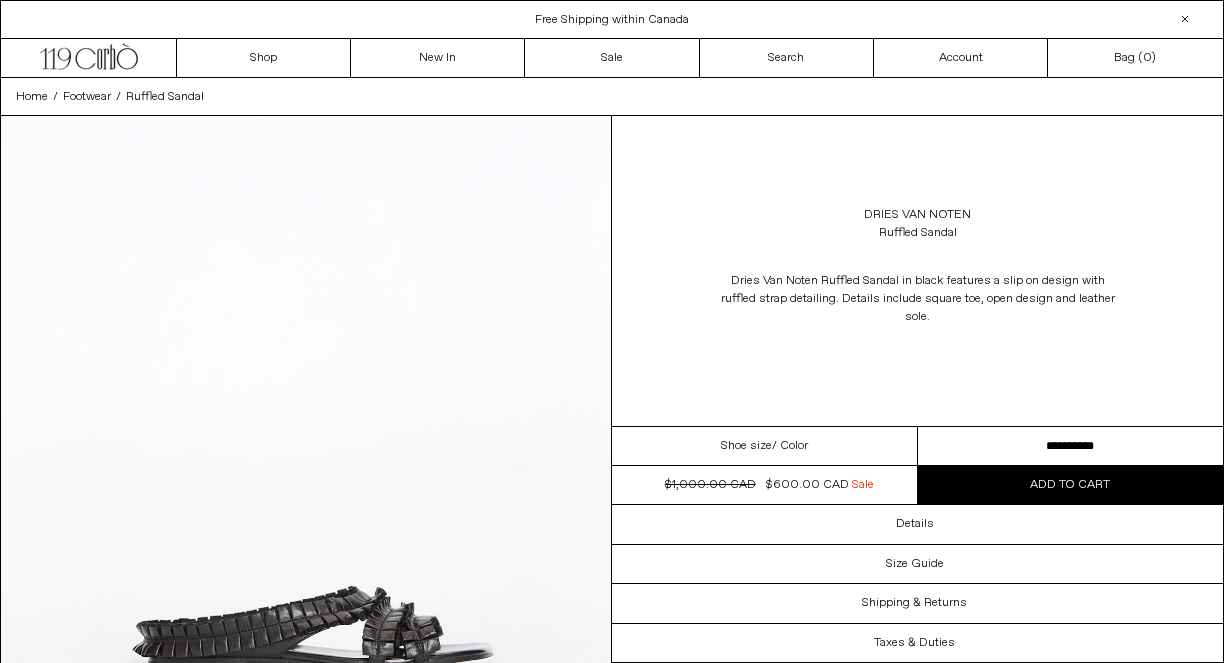 click on "**********" at bounding box center (1071, 446) 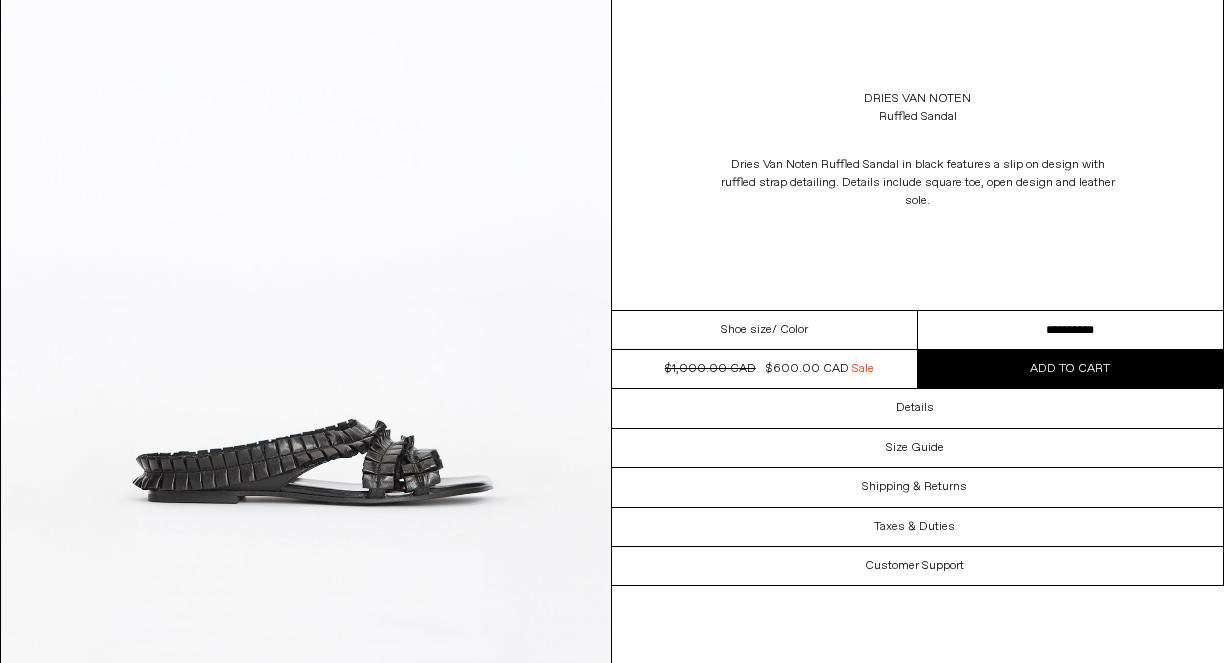 scroll, scrollTop: 170, scrollLeft: 0, axis: vertical 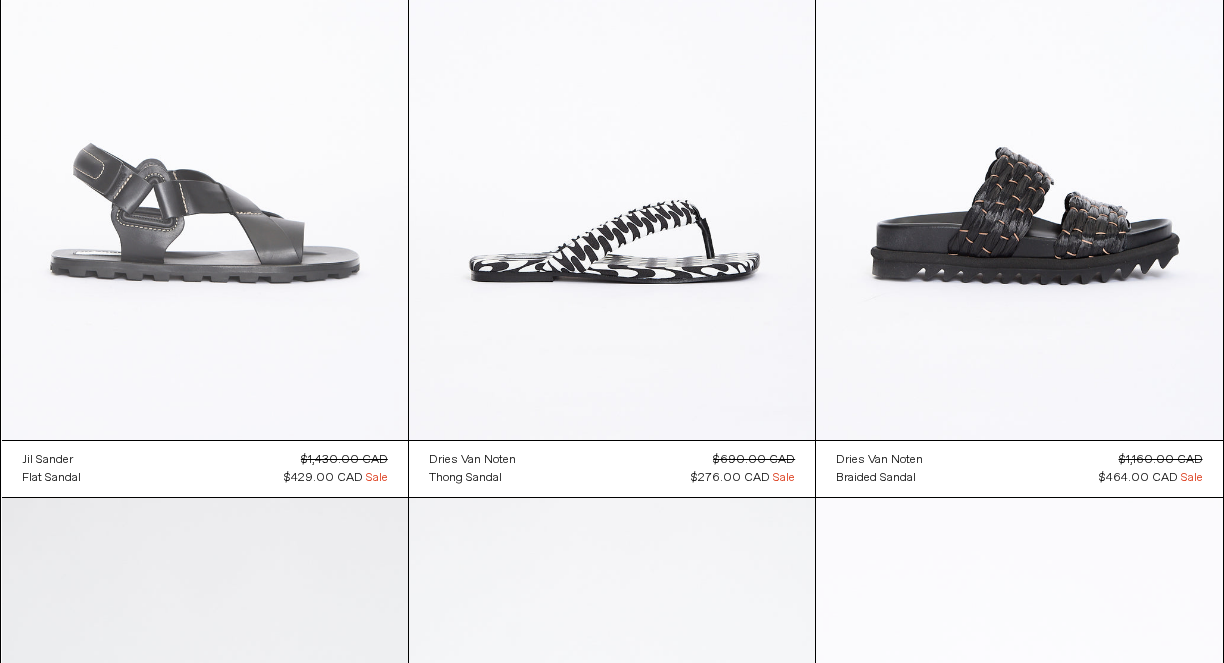 click at bounding box center (205, 135) 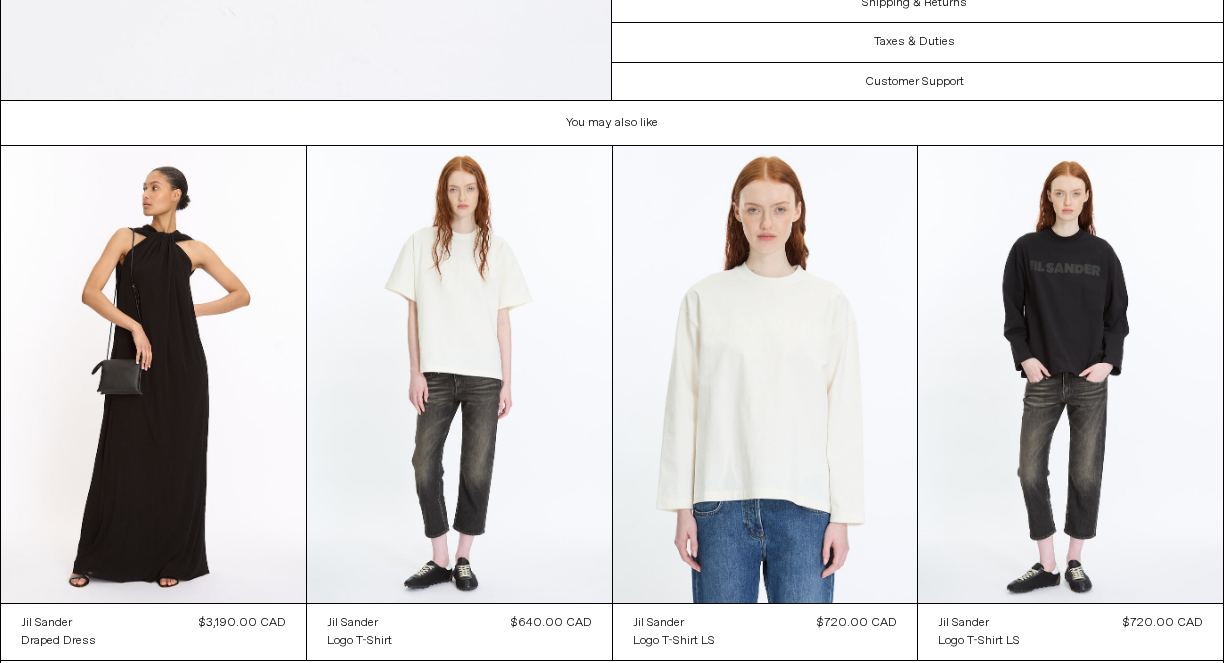 scroll, scrollTop: 3977, scrollLeft: 0, axis: vertical 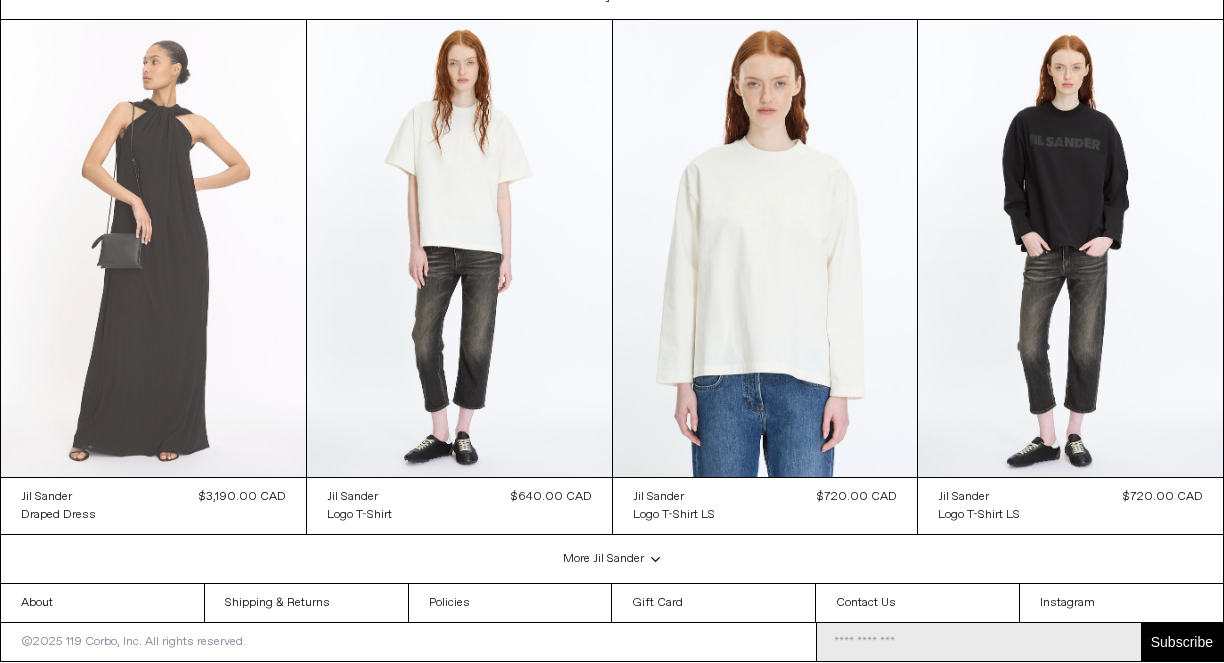 click at bounding box center [153, 248] 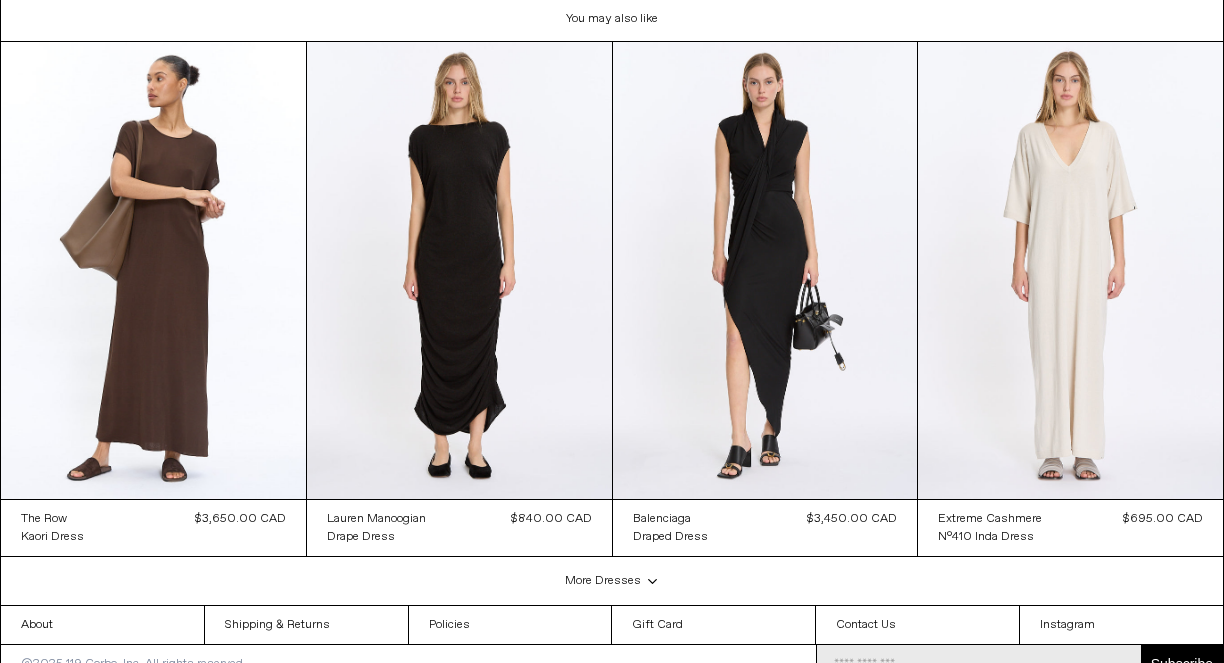 scroll, scrollTop: 3977, scrollLeft: 0, axis: vertical 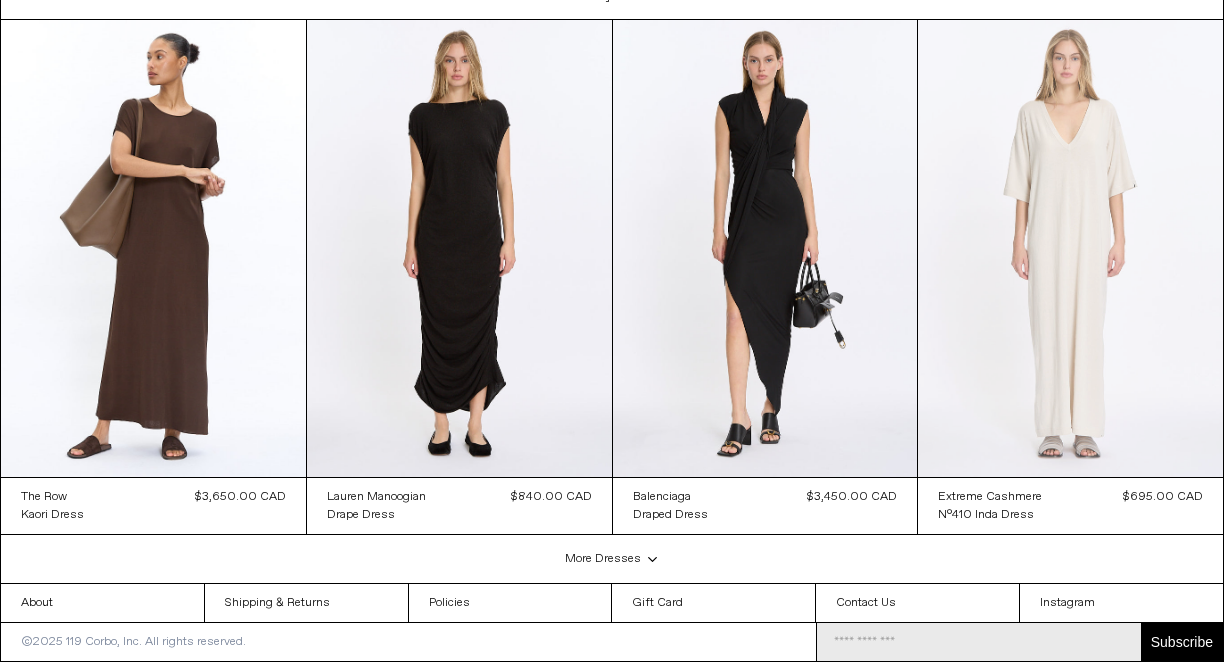 click at bounding box center (1070, 248) 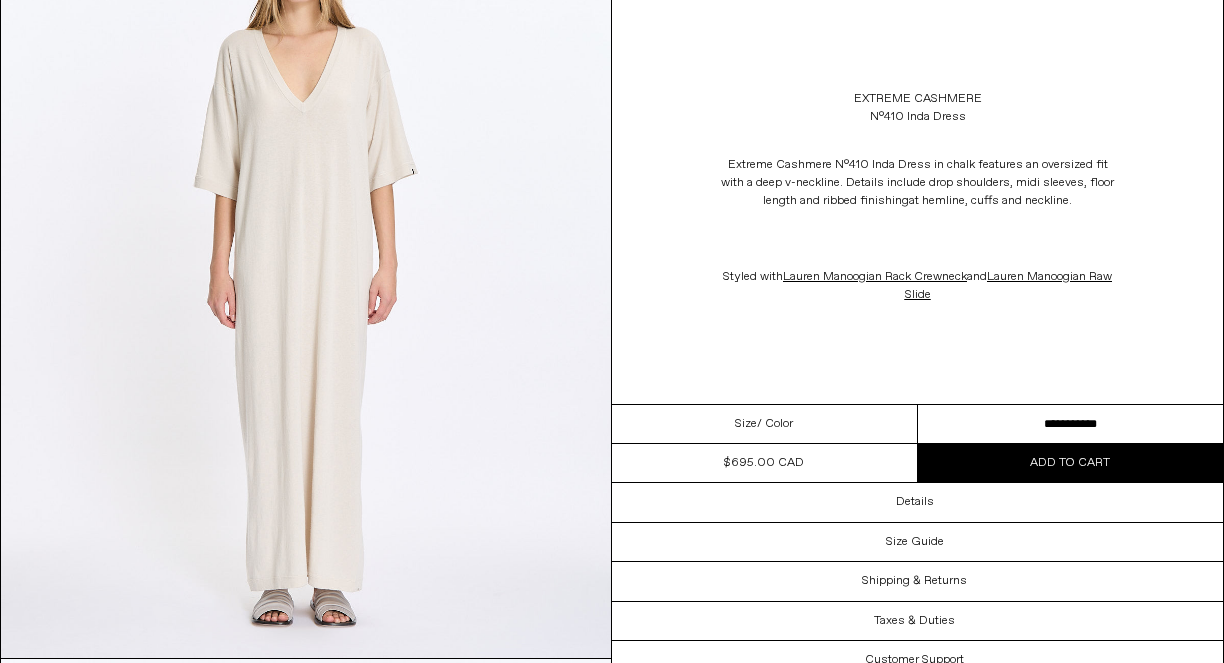 scroll, scrollTop: 224, scrollLeft: 0, axis: vertical 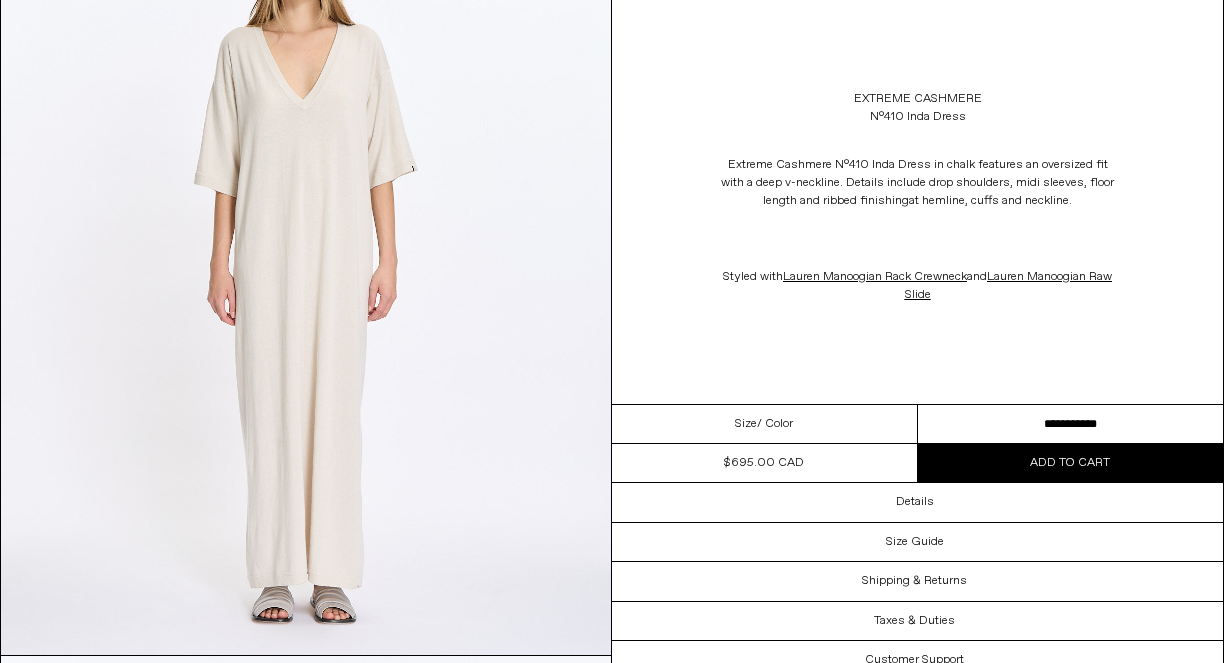 click on "**********" at bounding box center (1071, 424) 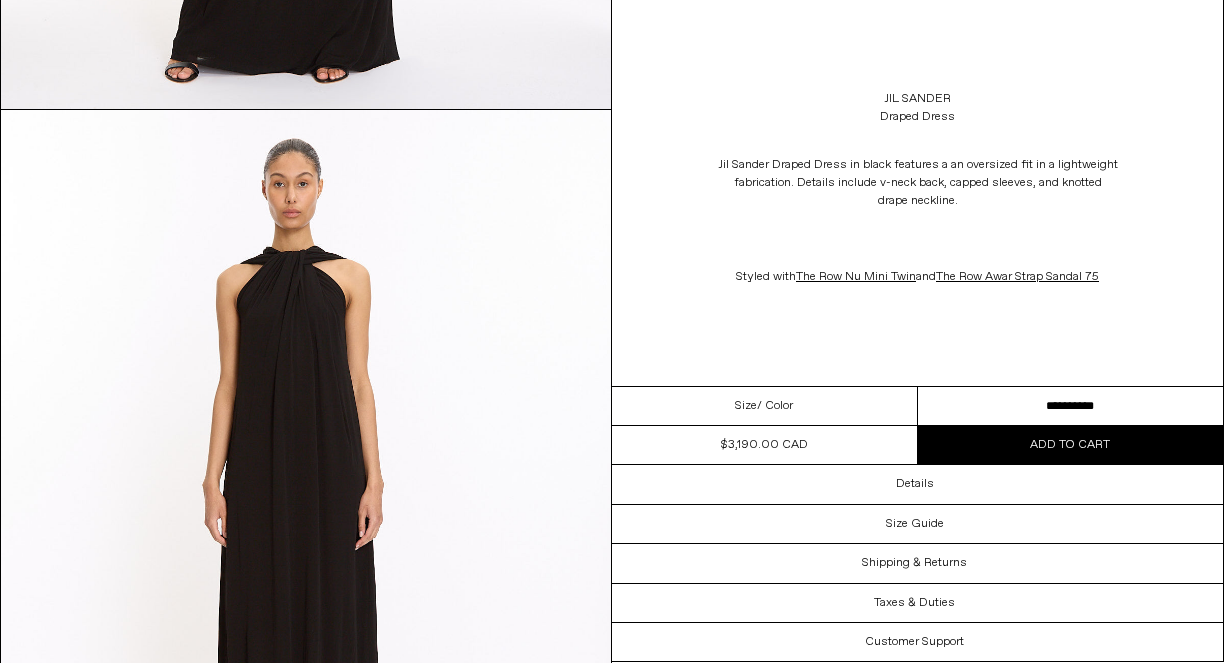 scroll, scrollTop: 0, scrollLeft: 0, axis: both 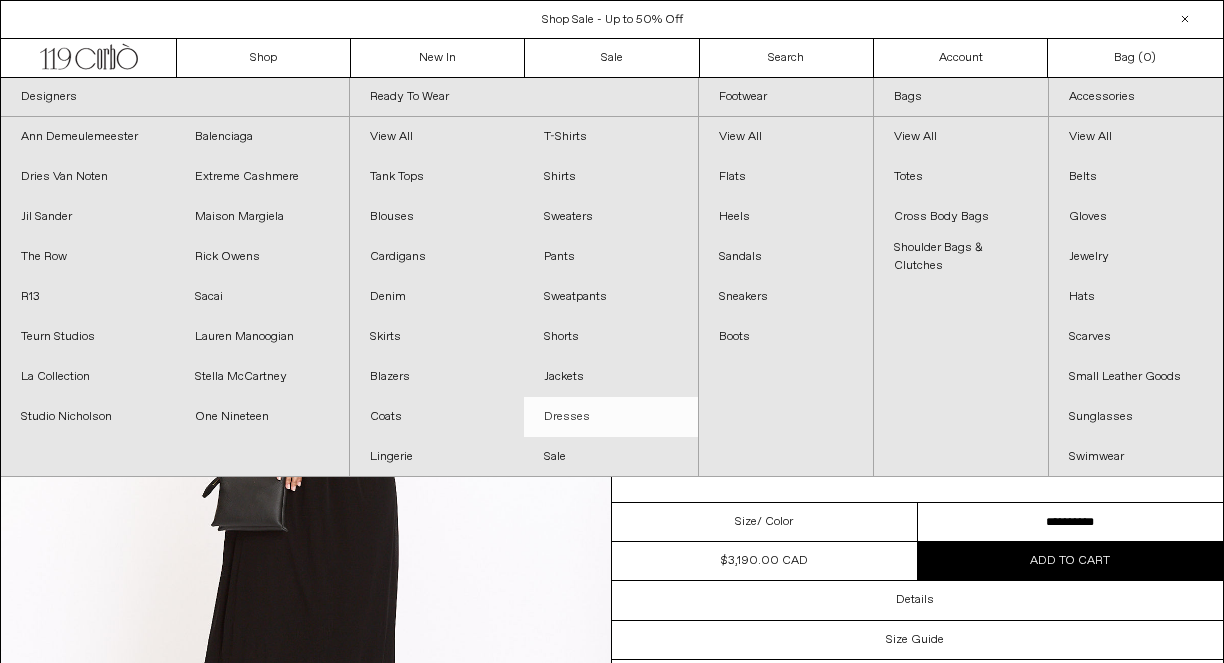 click on "Dresses" at bounding box center [611, 417] 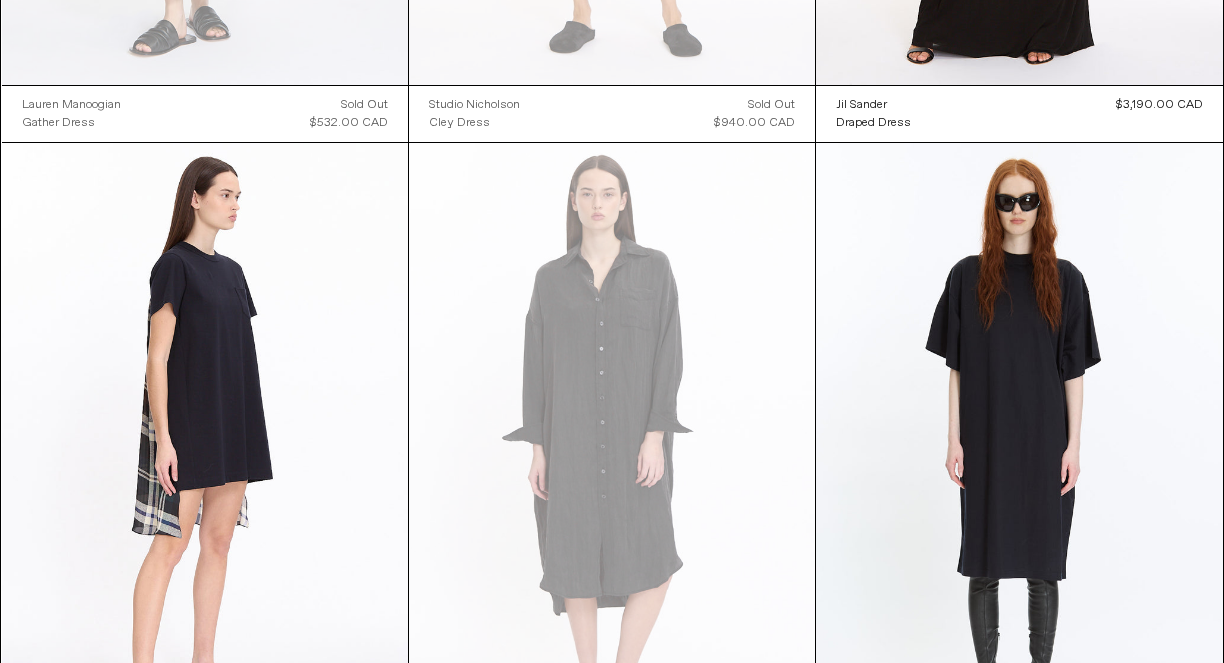 scroll, scrollTop: 1981, scrollLeft: 0, axis: vertical 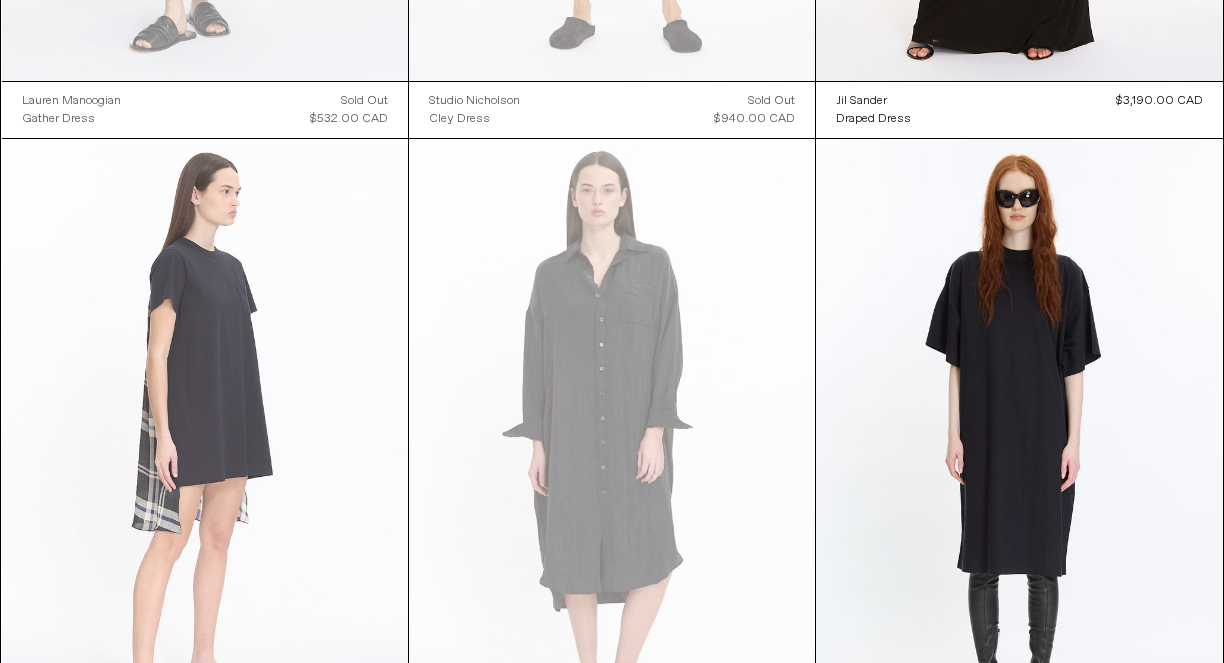 click at bounding box center (205, 443) 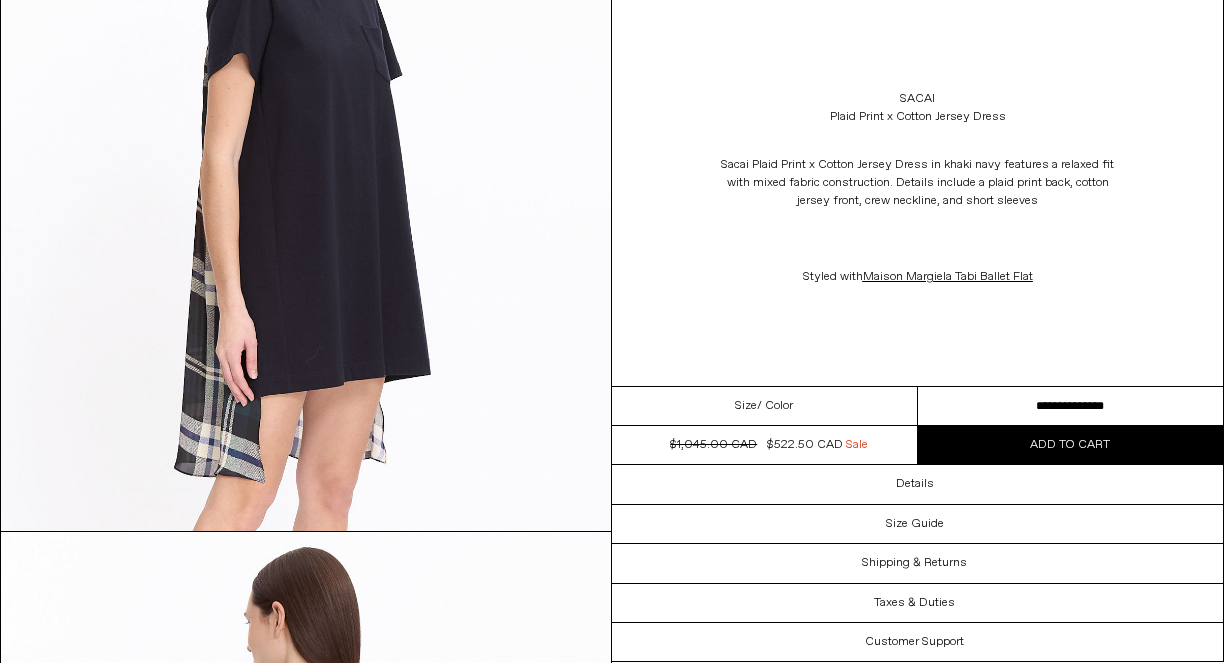 scroll, scrollTop: 1872, scrollLeft: 0, axis: vertical 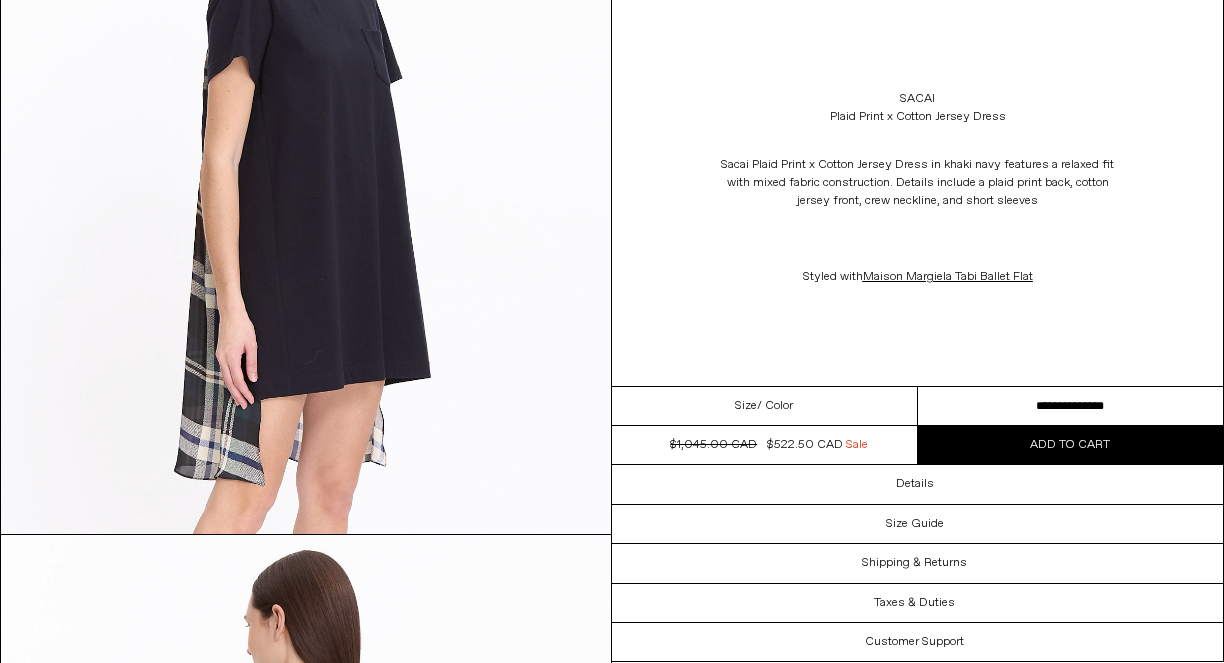 click on "**********" at bounding box center (1071, 406) 